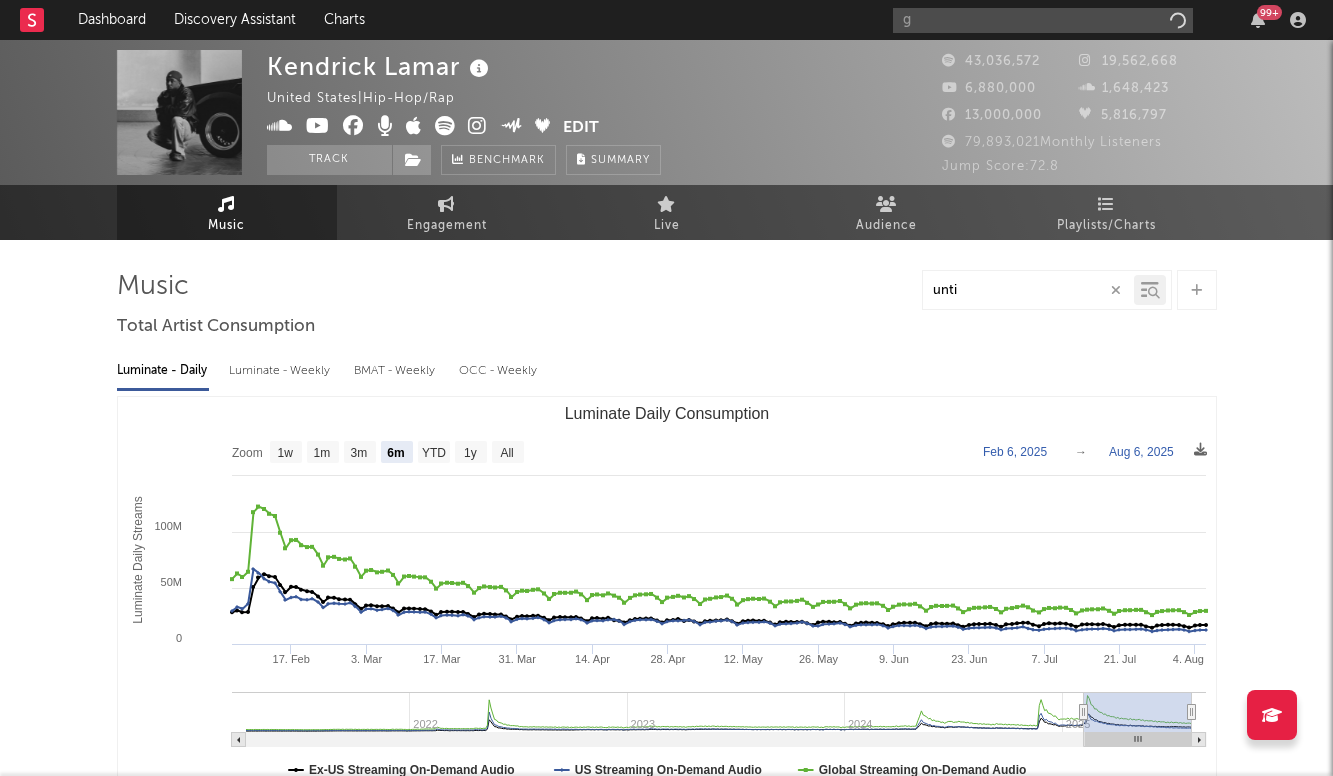select on "6m" 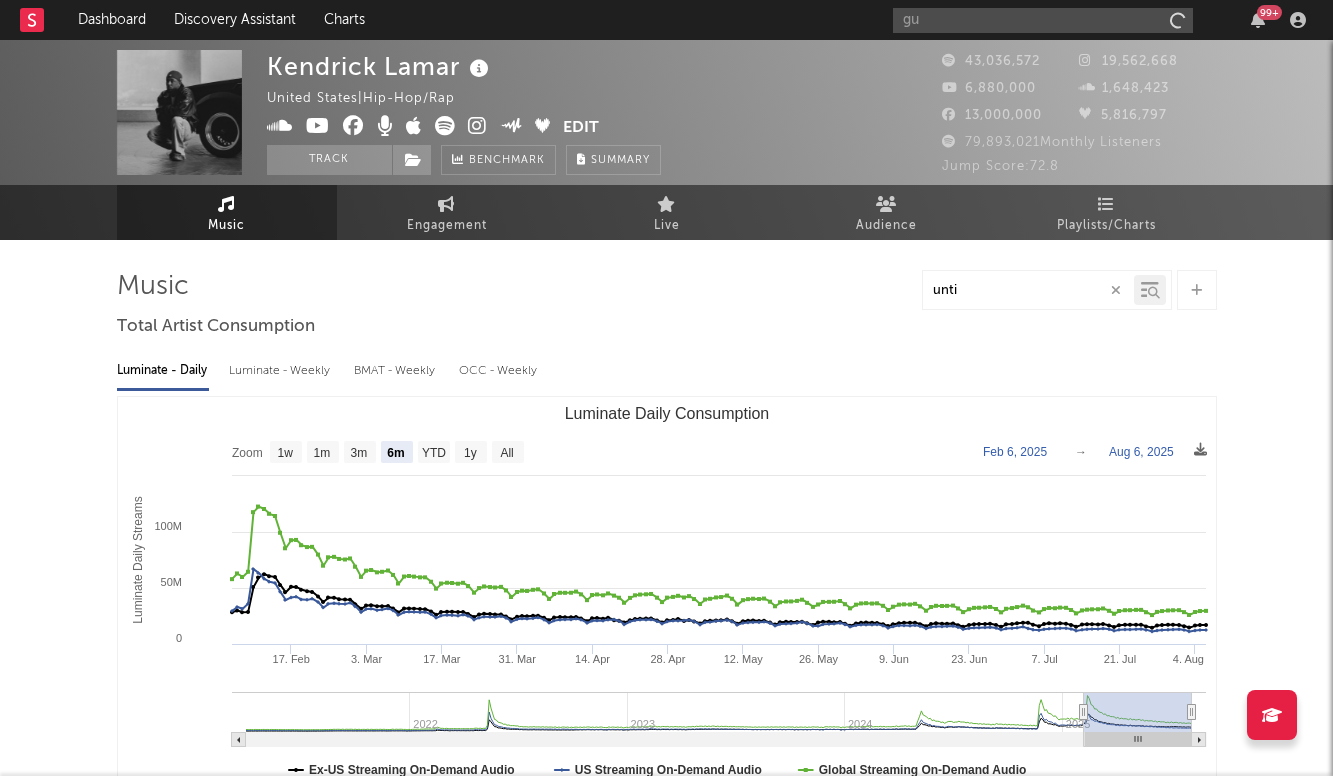 scroll, scrollTop: 0, scrollLeft: 0, axis: both 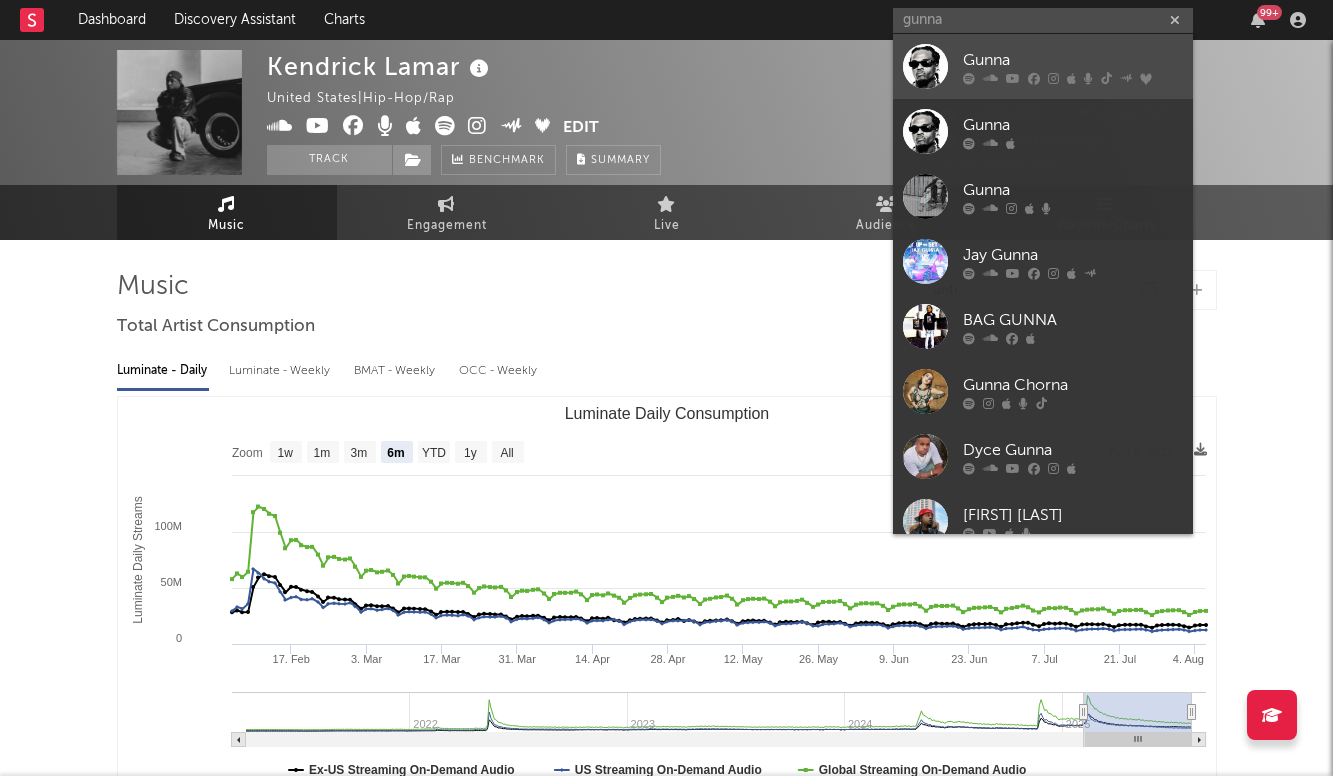 type on "gunna" 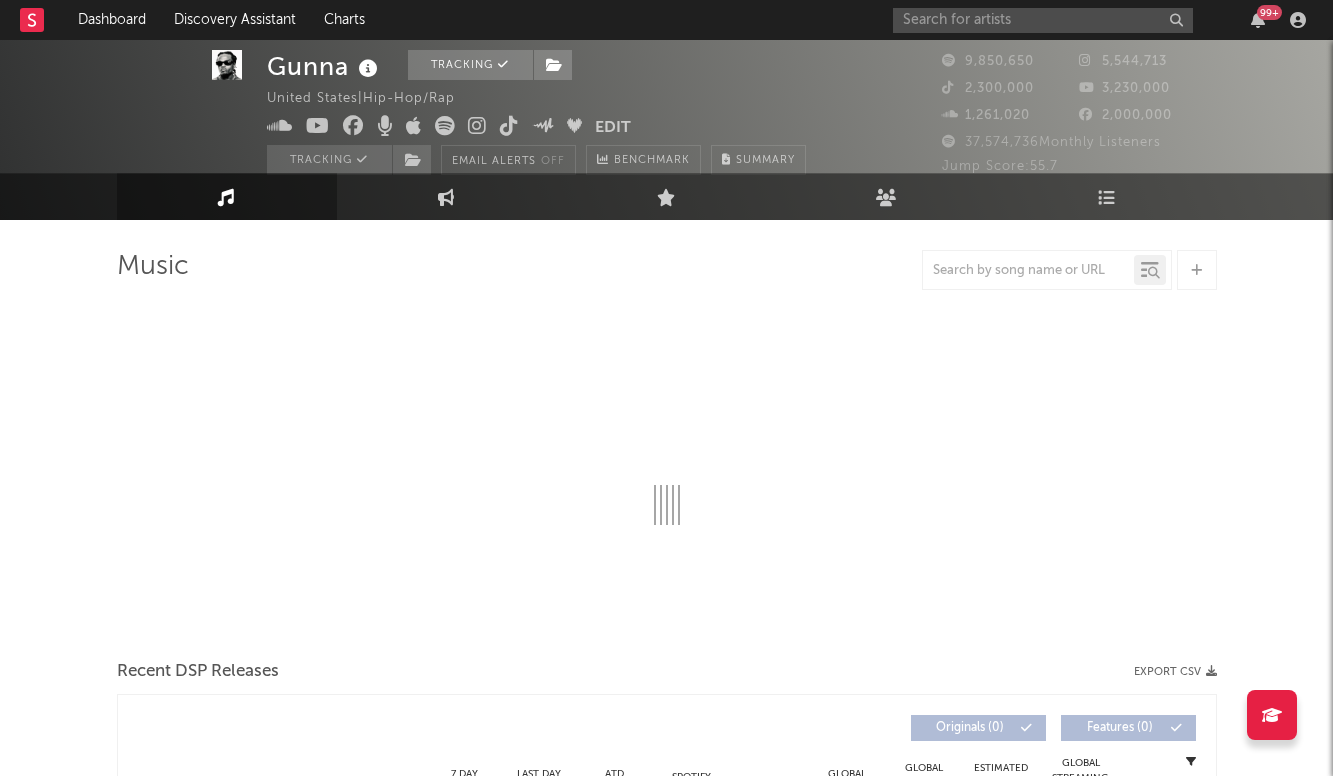 select on "6m" 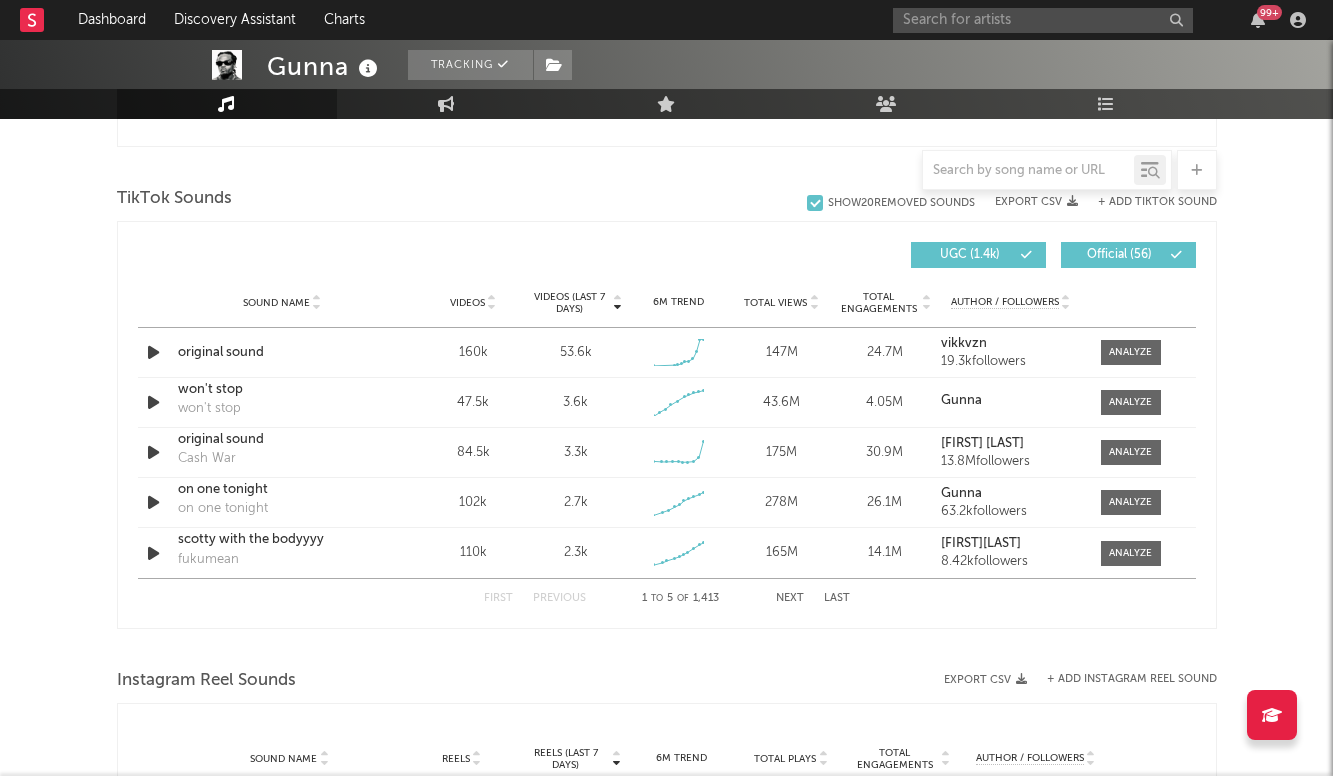 scroll, scrollTop: 1302, scrollLeft: 0, axis: vertical 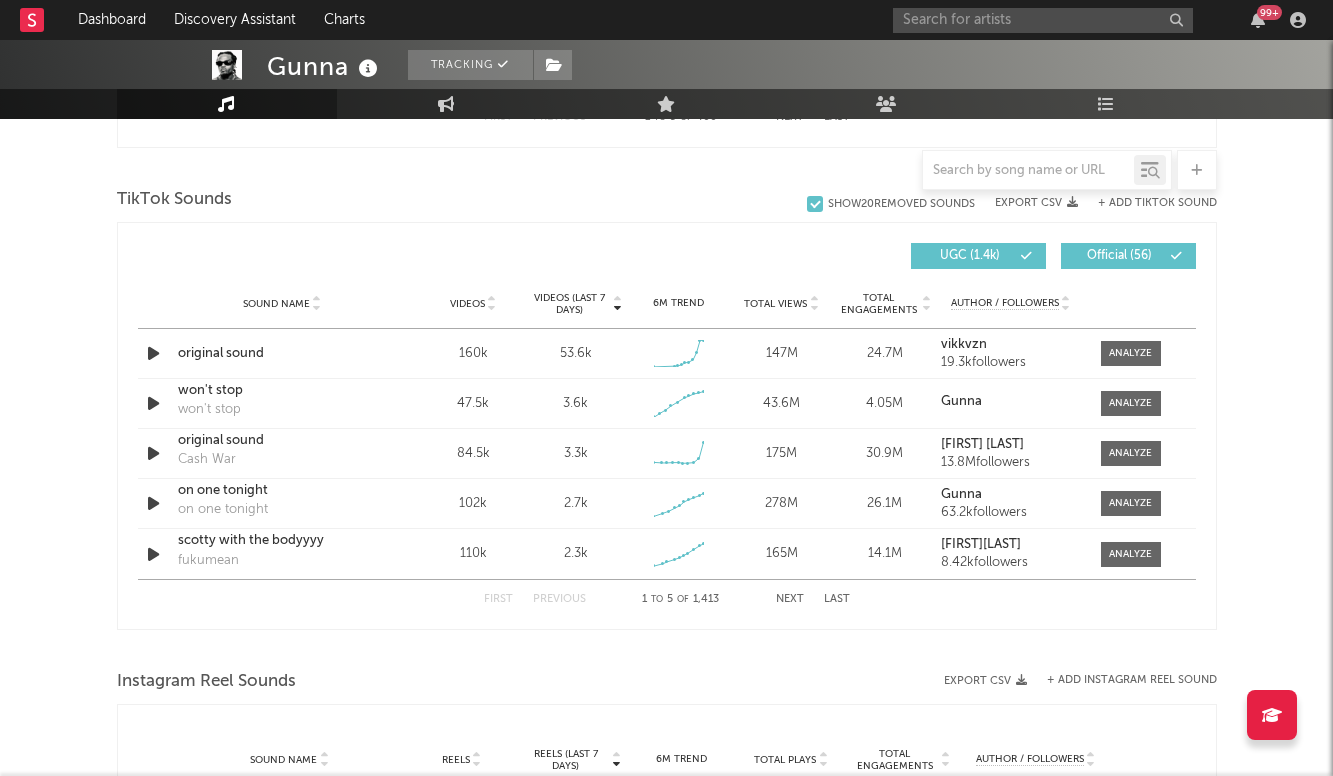 click on "+ Add TikTok Sound" at bounding box center [1157, 203] 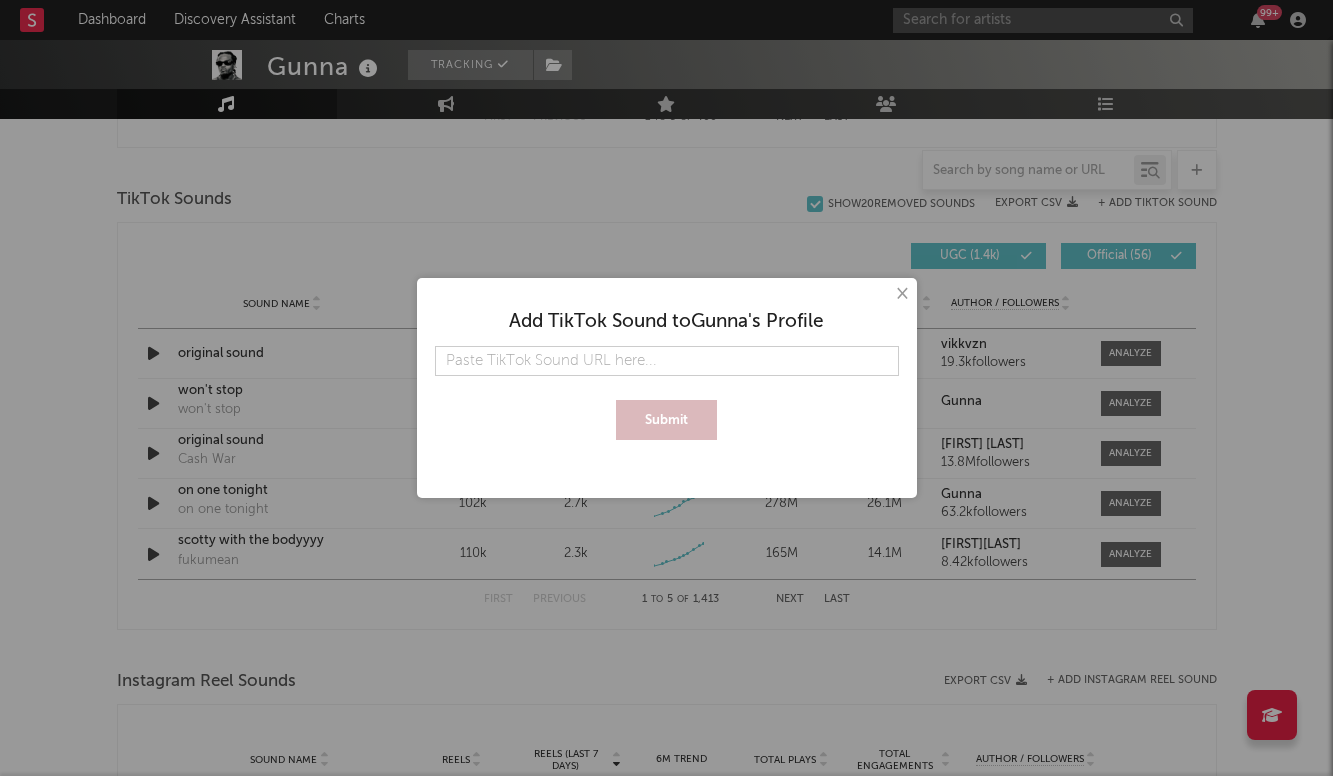 click at bounding box center [667, 361] 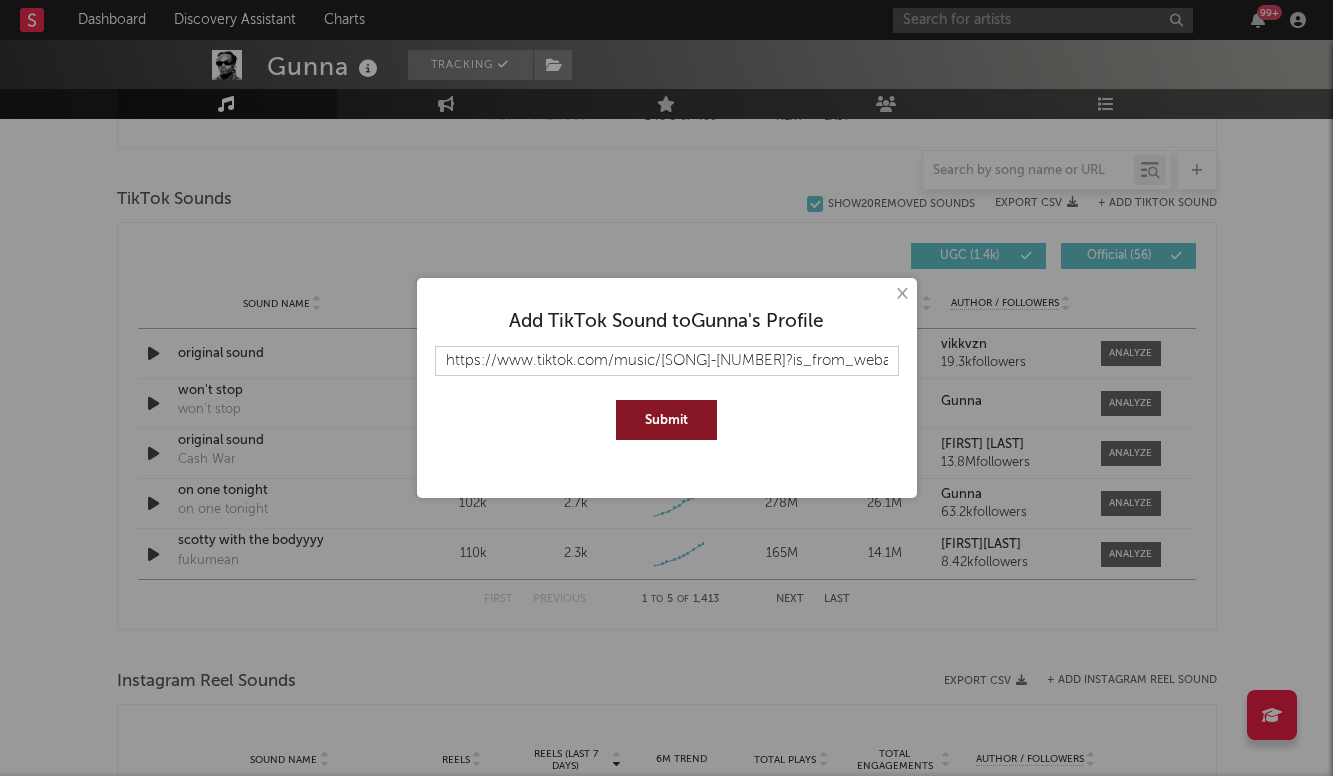 type on "https://www.tiktok.com/music/[SONG]-[NUMBER]?is_from_webapp=1&sender_device=pc" 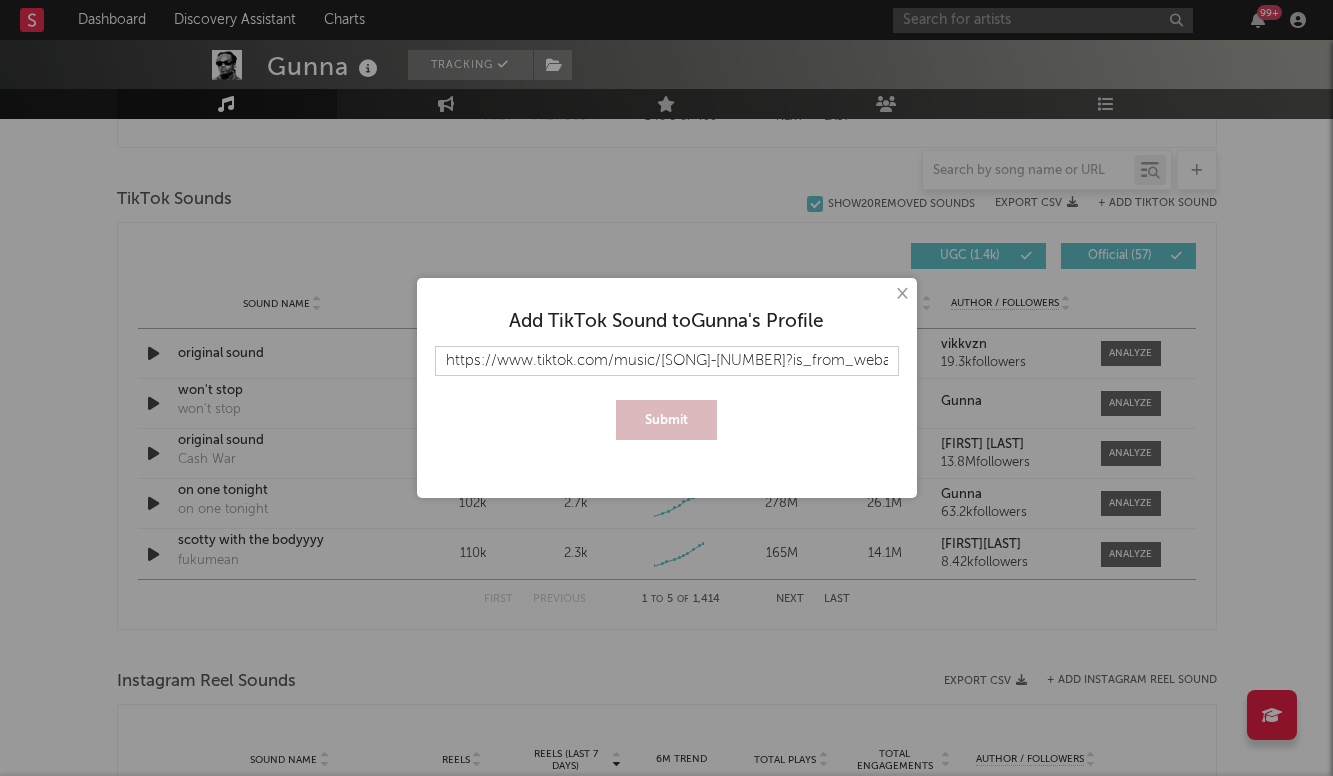 type 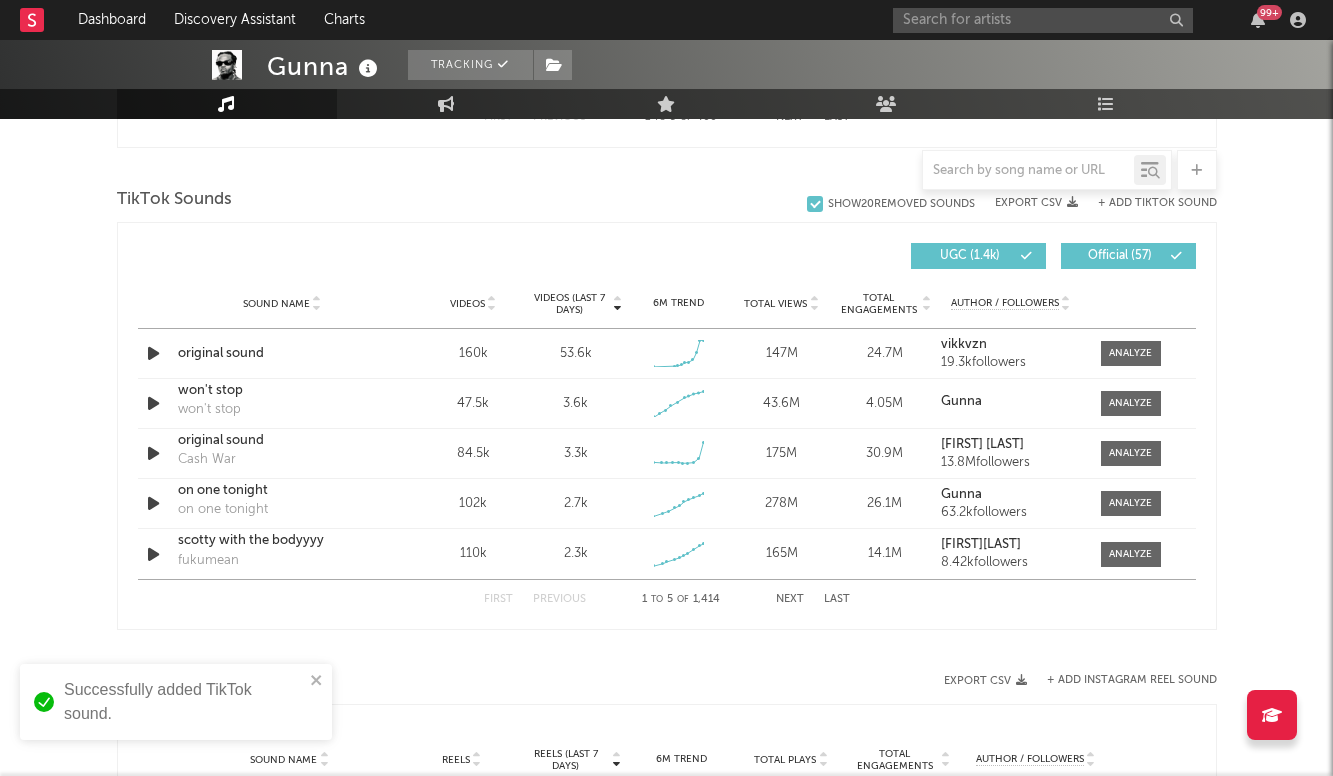 click on "+ Add TikTok Sound" at bounding box center (1157, 203) 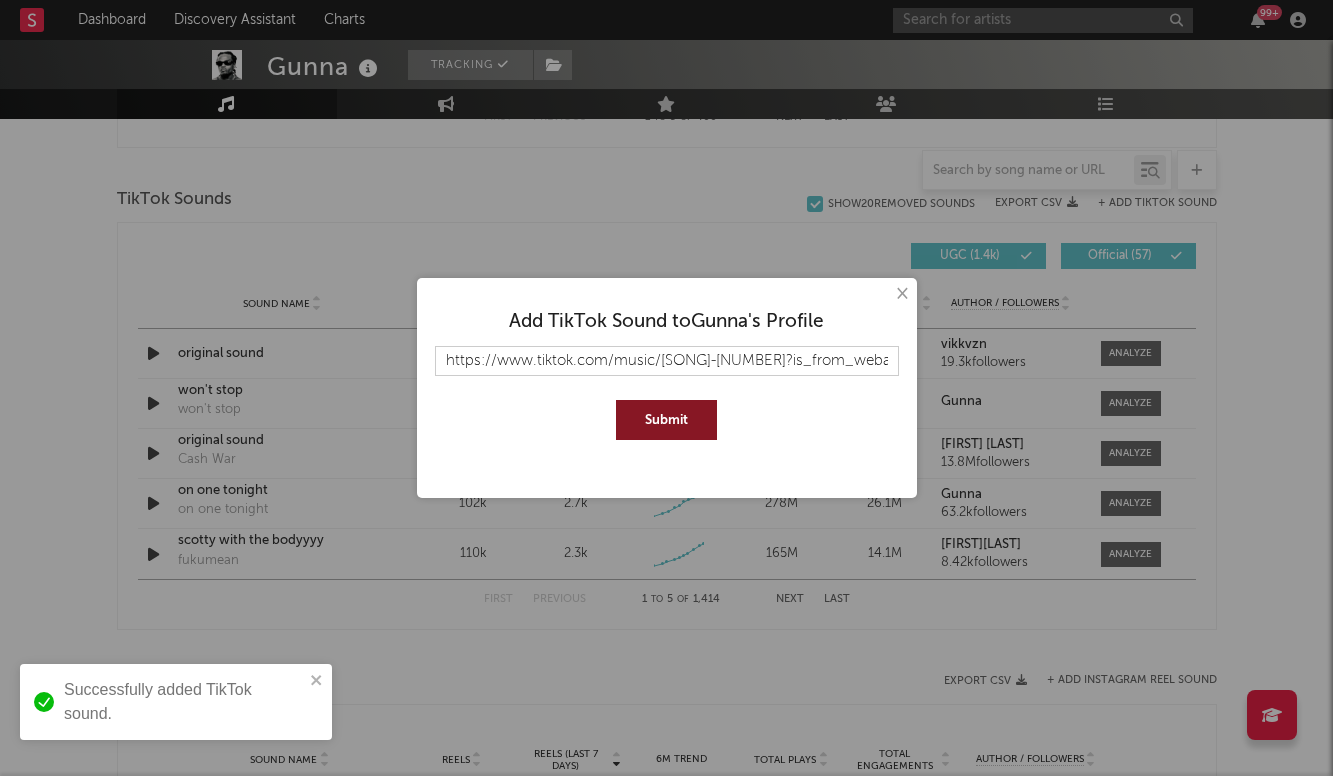 type on "https://www.tiktok.com/music/[SONG]-[NUMBER]?is_from_webapp=1&sender_device=pc" 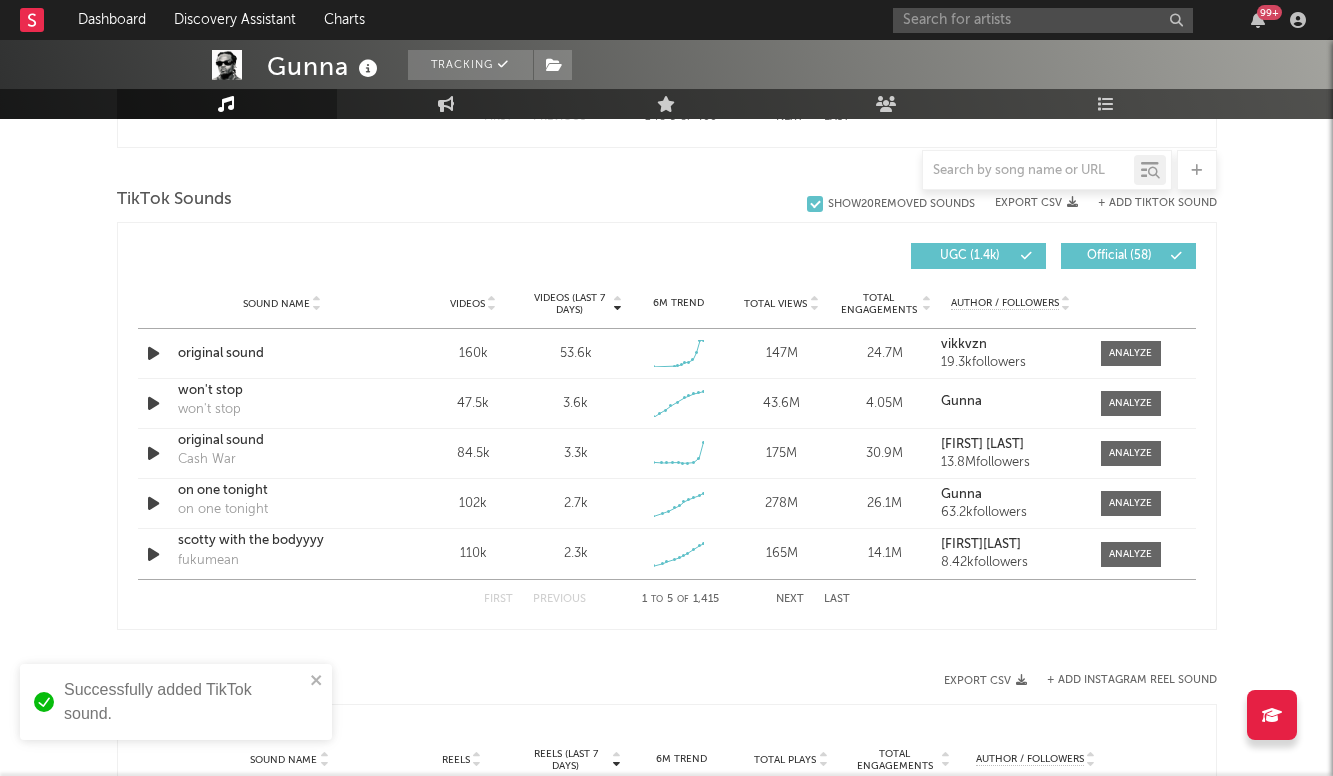 type 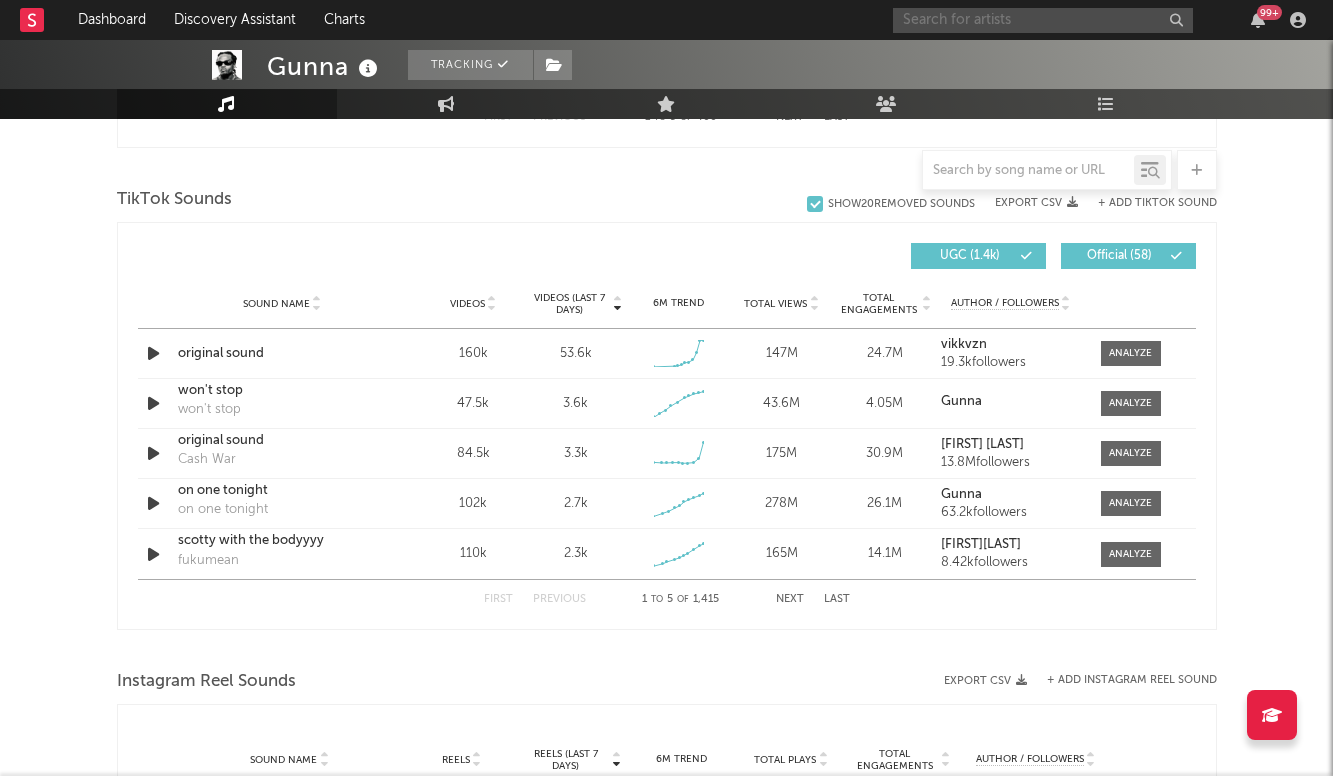 click at bounding box center (1043, 20) 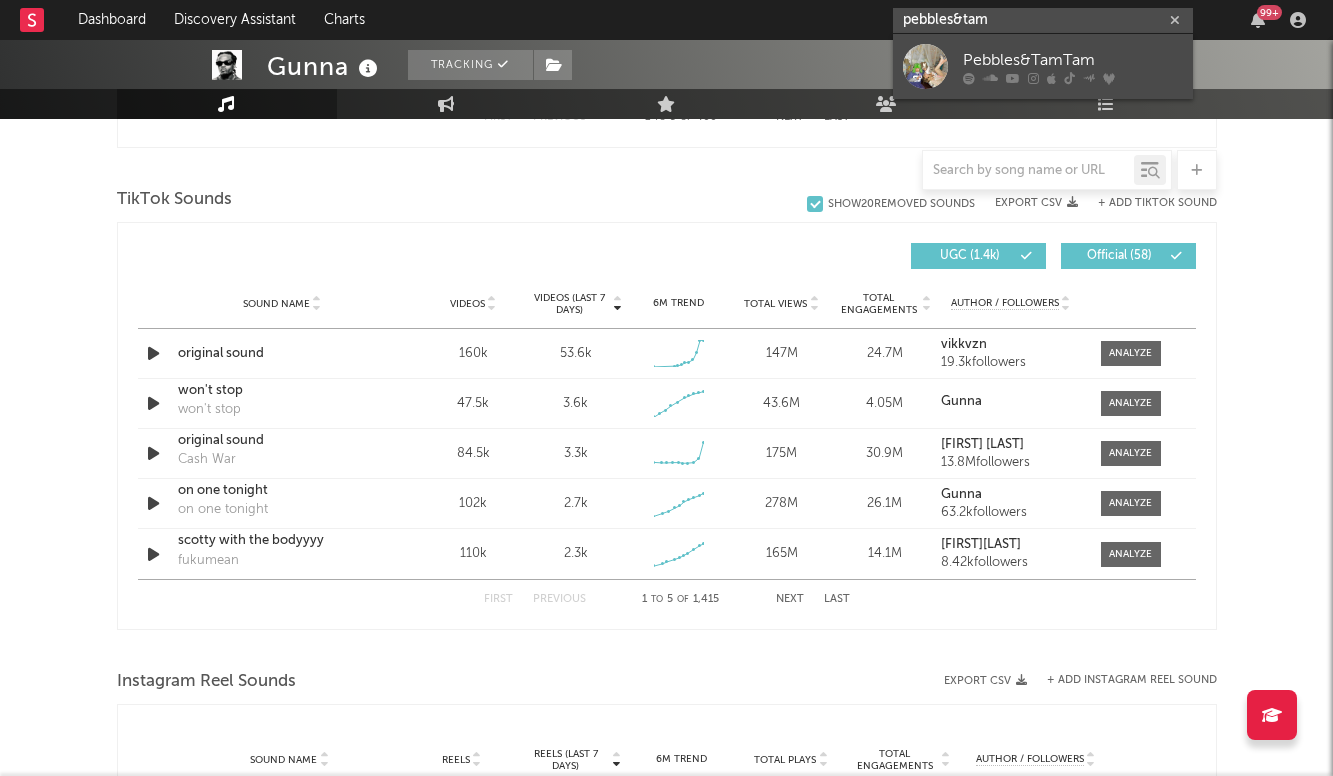 type on "pebbles&tam" 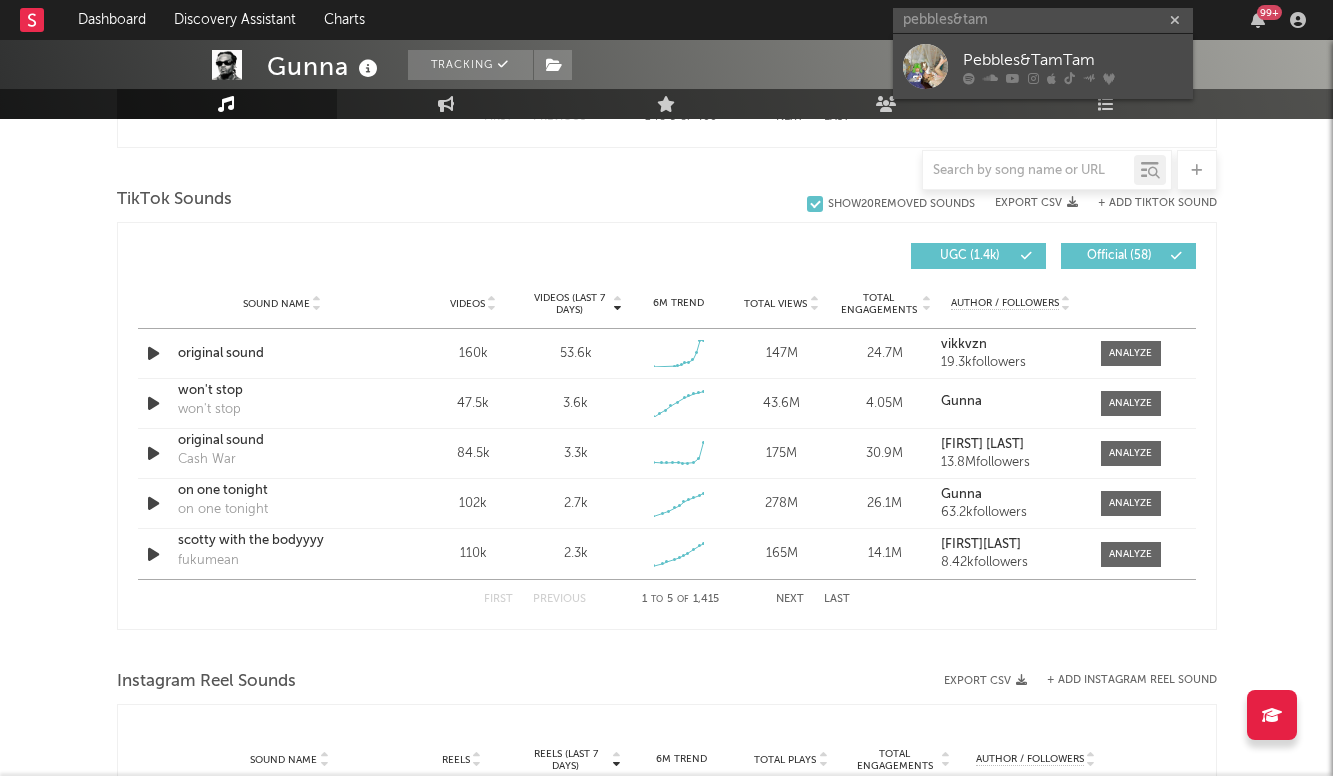 click on "Pebbles&TamTam" at bounding box center (1043, 66) 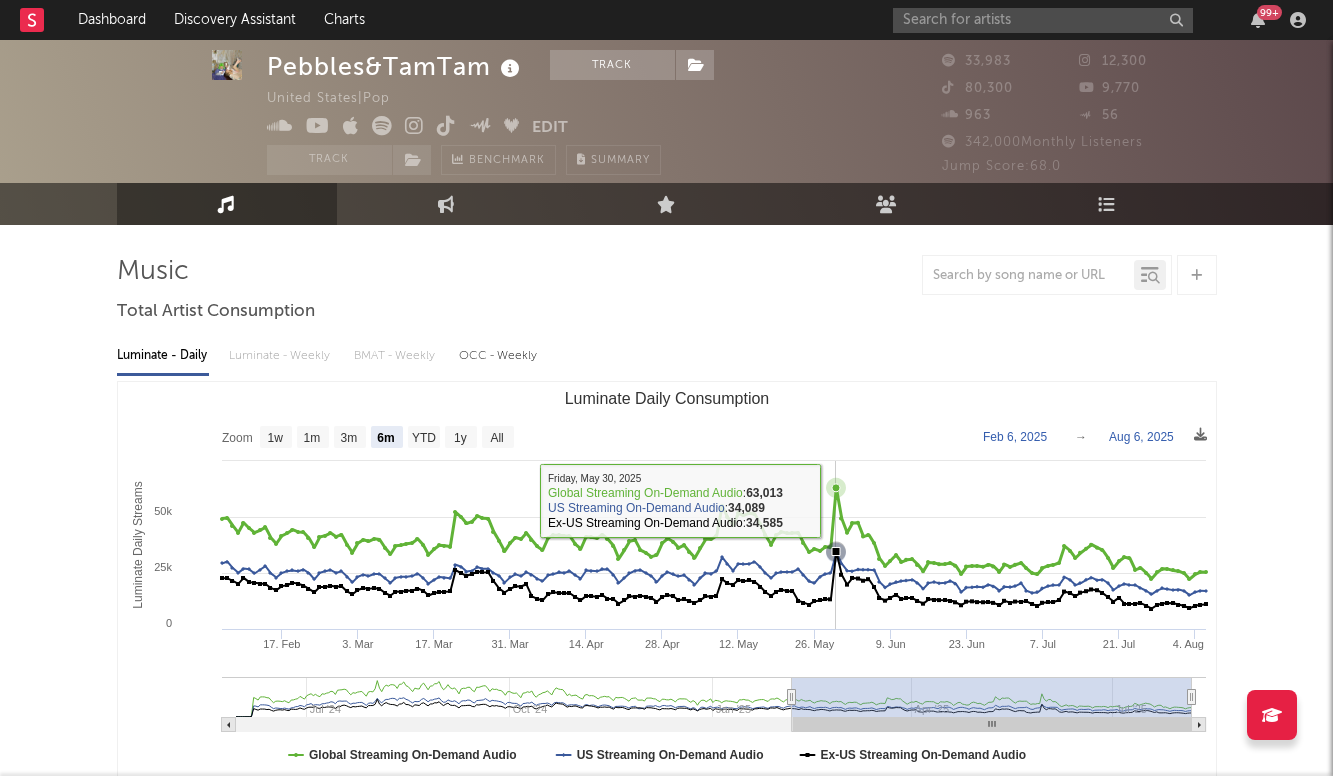 scroll, scrollTop: 32, scrollLeft: 0, axis: vertical 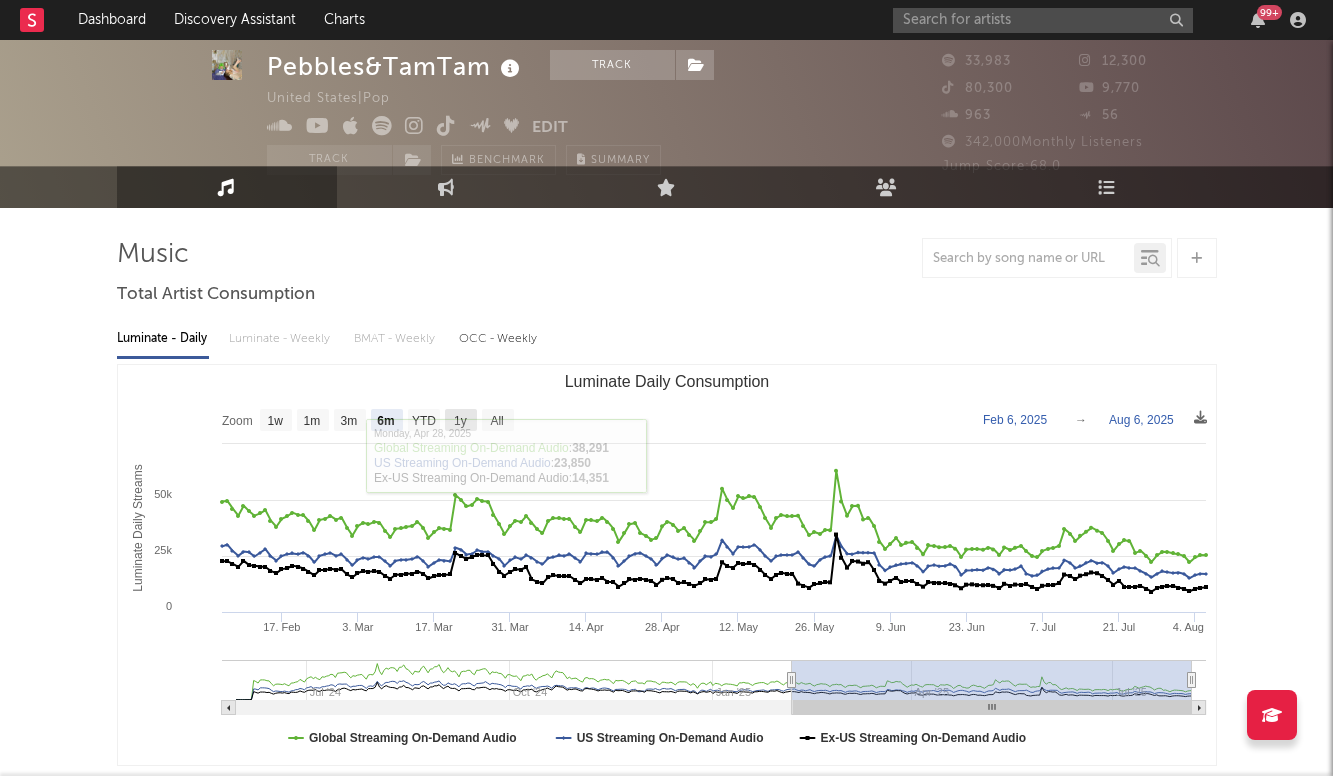 click 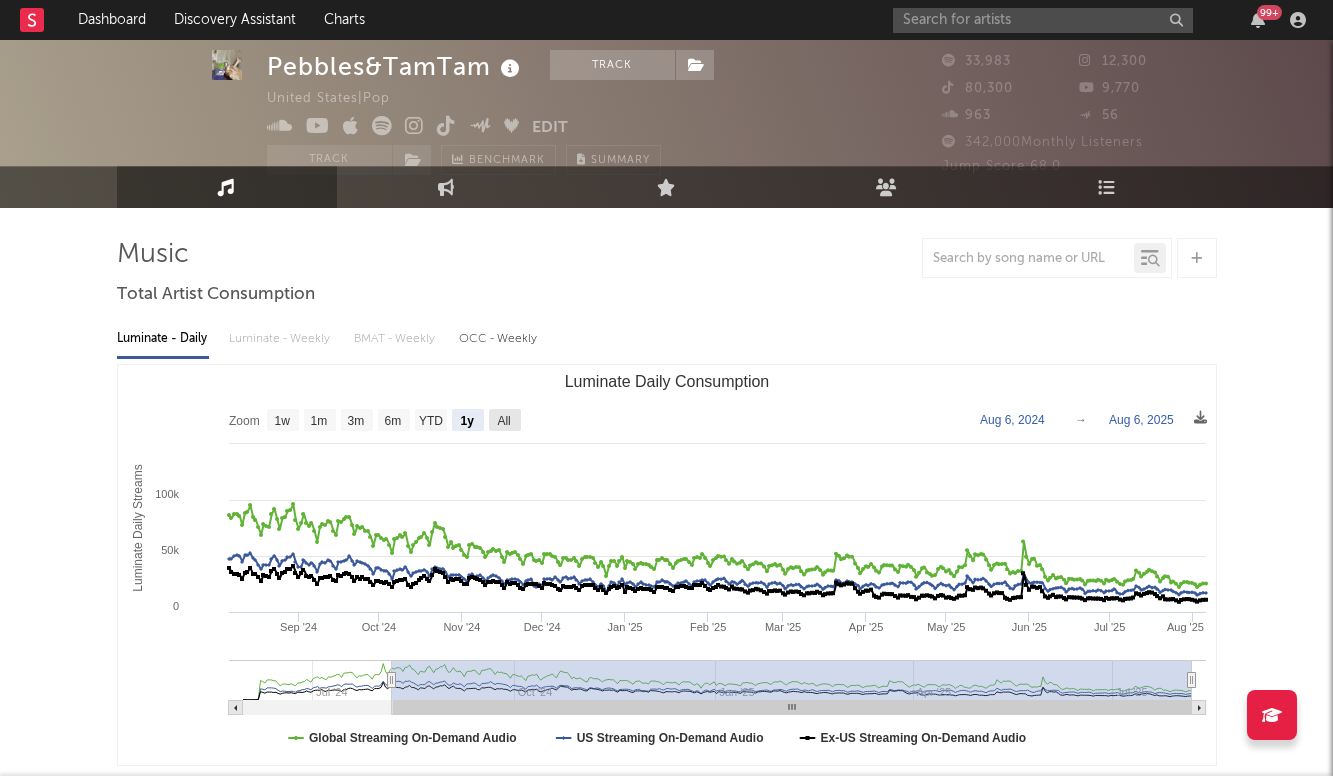 click 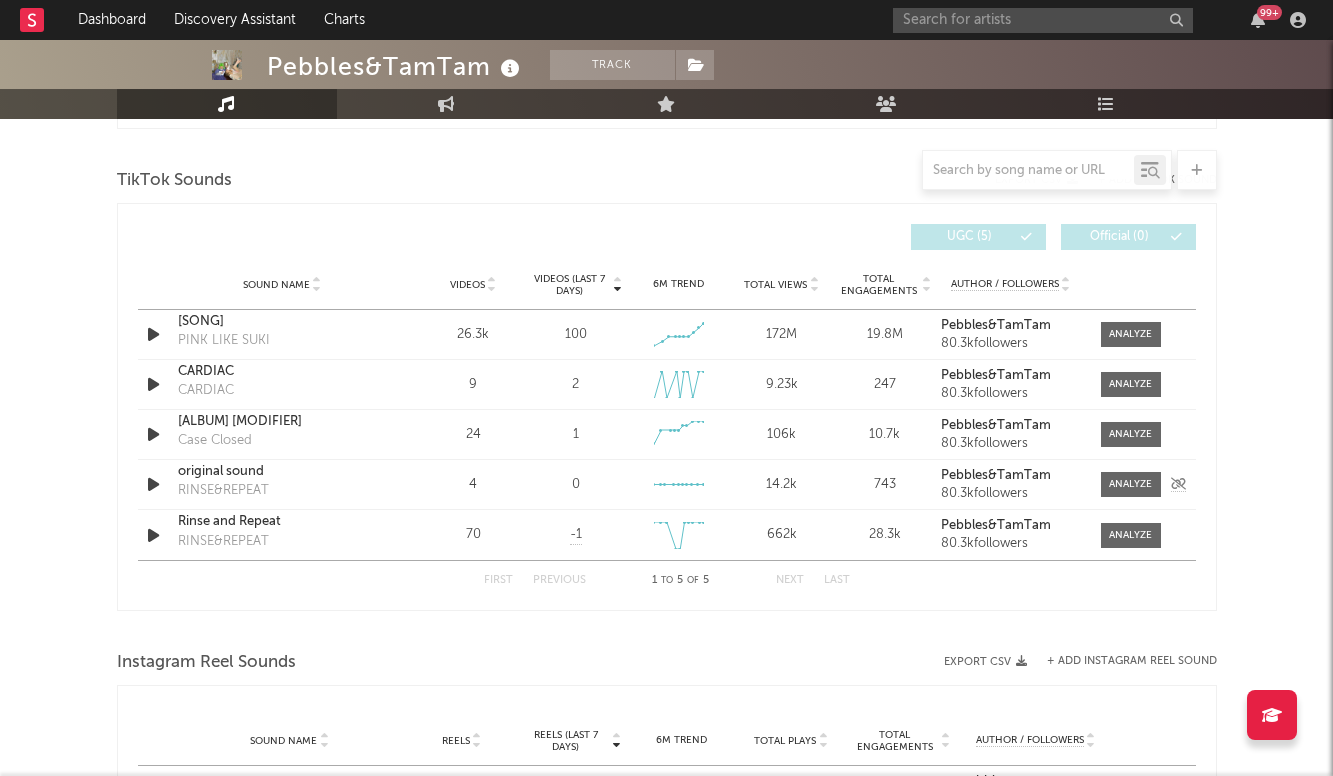 scroll, scrollTop: 1327, scrollLeft: 0, axis: vertical 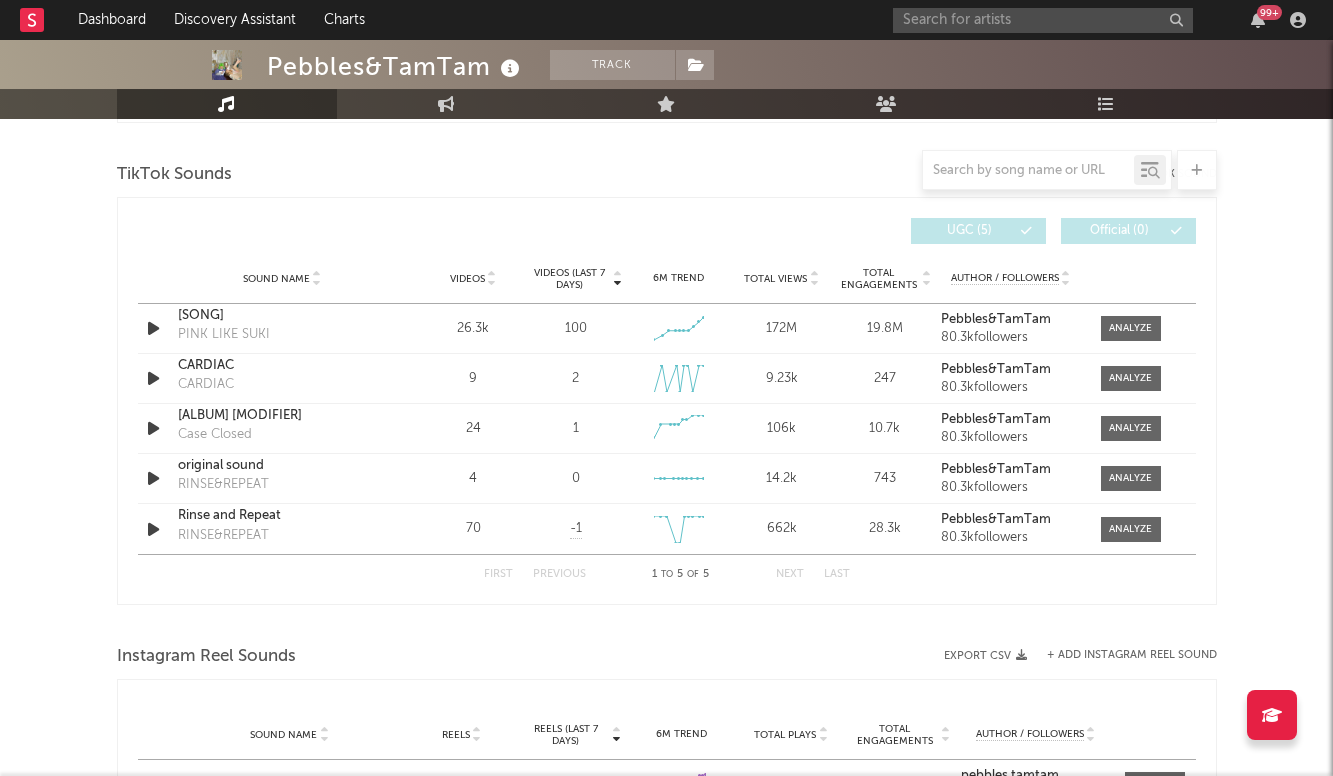 click on "Videos" at bounding box center [473, 278] 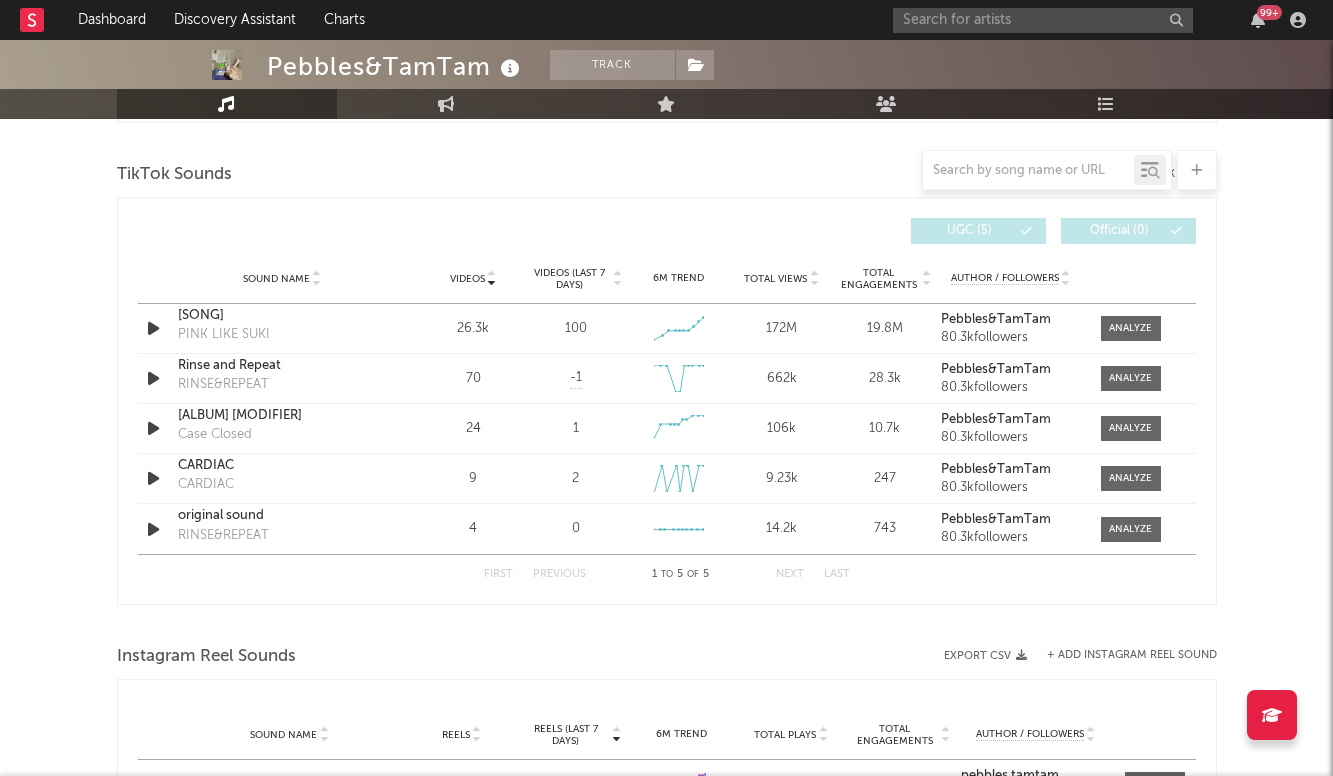 click on "Videos (last 7 days)" at bounding box center (569, 279) 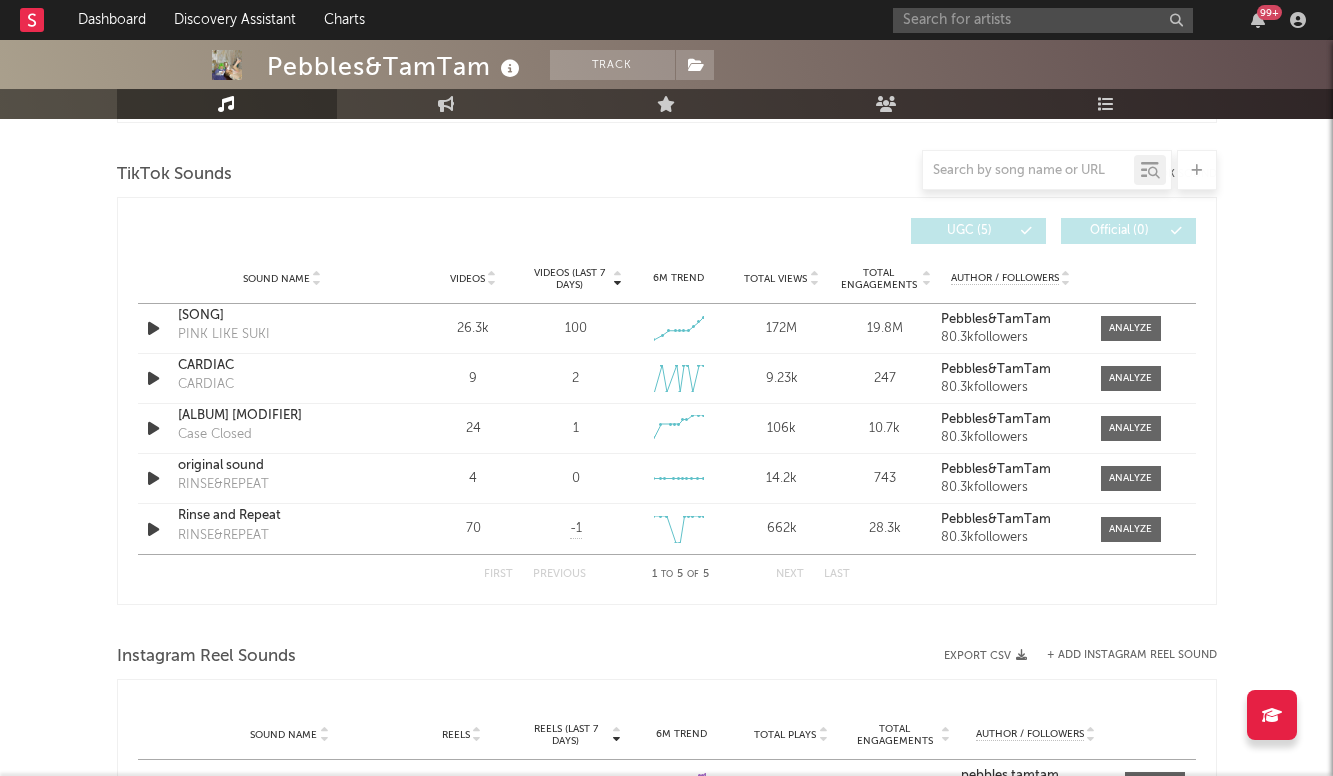 click at bounding box center [492, 283] 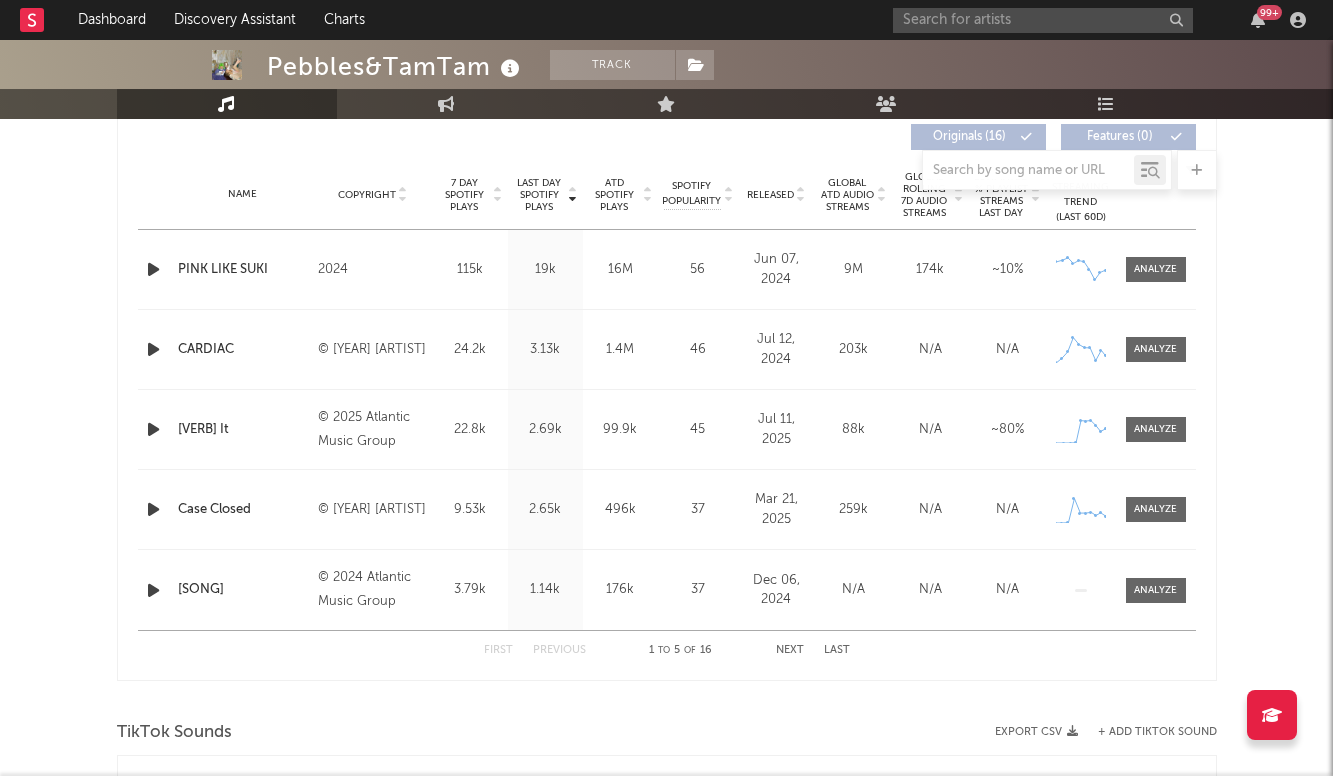scroll, scrollTop: 766, scrollLeft: 0, axis: vertical 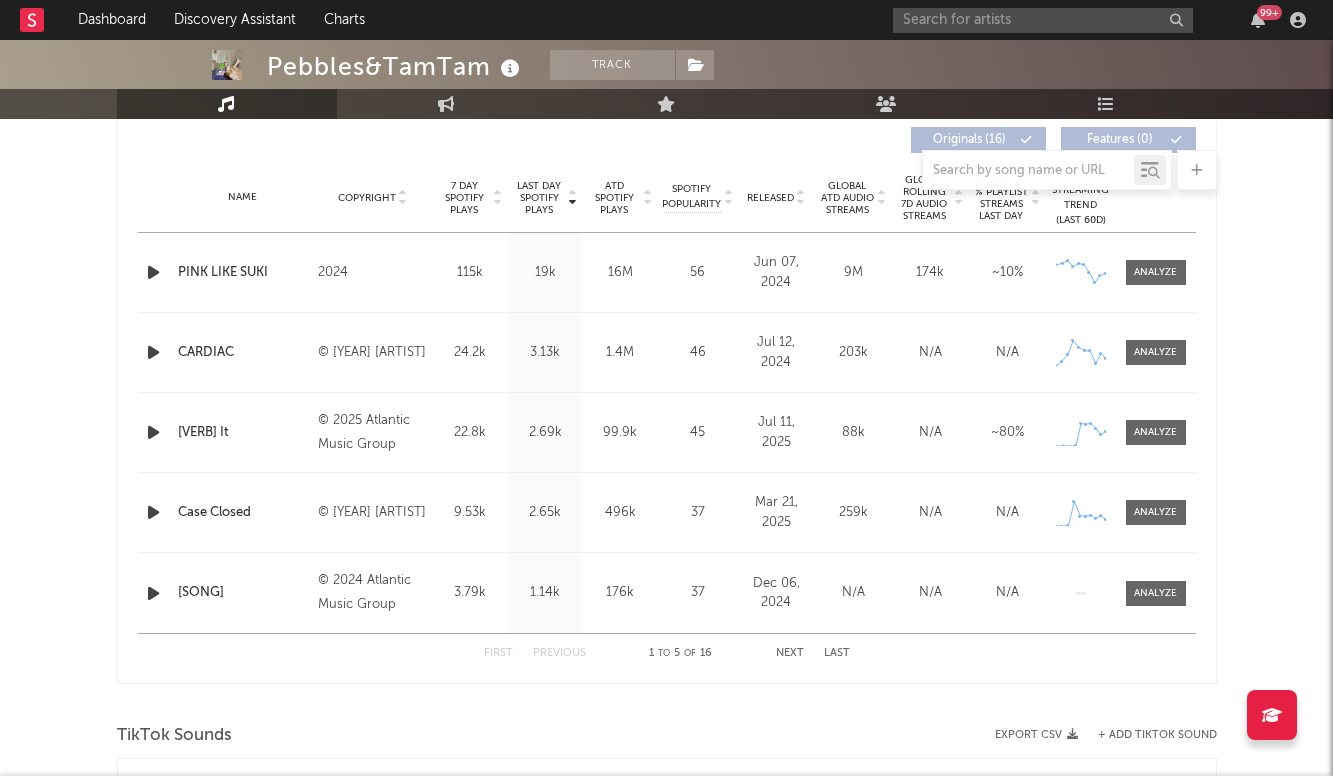 click on "Name [SONG] Copyright [YEAR] Label [LABEL] Album Names [ALBUM], [ALBUM], [ALBUM], [ALBUM] ([MODIFIER]) Composer Names [FIRST] [LAST], [FIRST] [LAST], [FIRST] [LAST], [FIRST] [LAST] +[NUMBER] others [NUMBER] Day Spotify Plays [NUMBER]k Last Day Spotify Plays [NUMBER]k ATD Spotify Plays [NUMBER]M Spotify Popularity [NUMBER] Total US Streams [NUMBER]M Total US SES [NUMBER]k Total UK Streams [NUMBER]k Total UK Audio Streams [NUMBER]k UK Weekly Streams [NUMBER]k UK Weekly Audio Streams [NUMBER]k Released [MONTH] [DAY], [YEAR] US ATD Audio Streams [NUMBER]M US Rolling [NUMBER]D Audio Streams [NUMBER]k US Rolling WoW % Chg [NUMBER] Global ATD Audio Streams [NUMBER]M Global Rolling [NUMBER]D Audio Streams [NUMBER]k Global Rolling WoW % Chg [NUMBER] Estimated % Playlist Streams Last Day ~ [NUMBER] % Global Streaming Trend (Last [NUMBER]D) Created with Highcharts [NUMBER].[NUMBER] Ex-US Streaming Trend (Last [NUMBER]D) Created with Highcharts [NUMBER].[NUMBER] US Streaming Trend (Last [NUMBER]D) Created with Highcharts [NUMBER].[NUMBER] Global Latest Day Audio Streams [NUMBER]k US Latest Day Audio Streams [NUMBER]k" at bounding box center [667, 272] 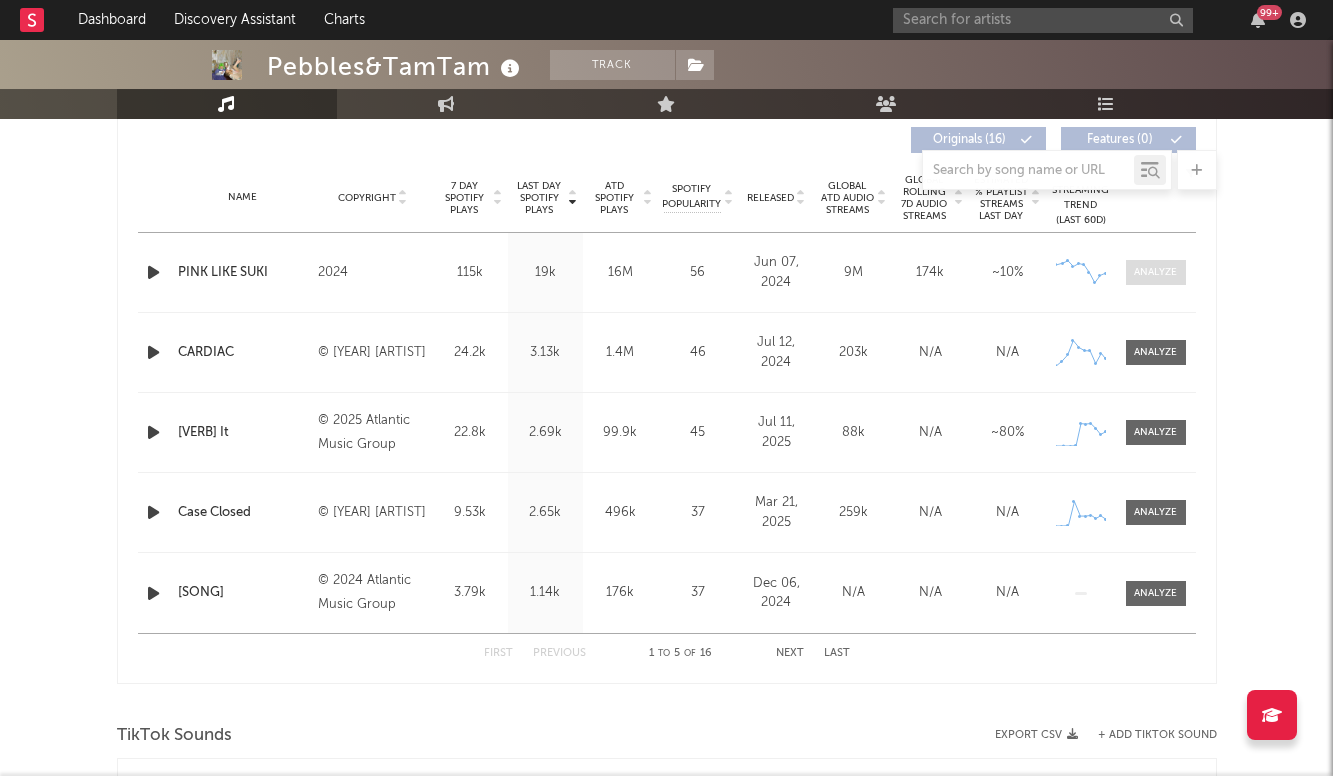 click at bounding box center (1155, 272) 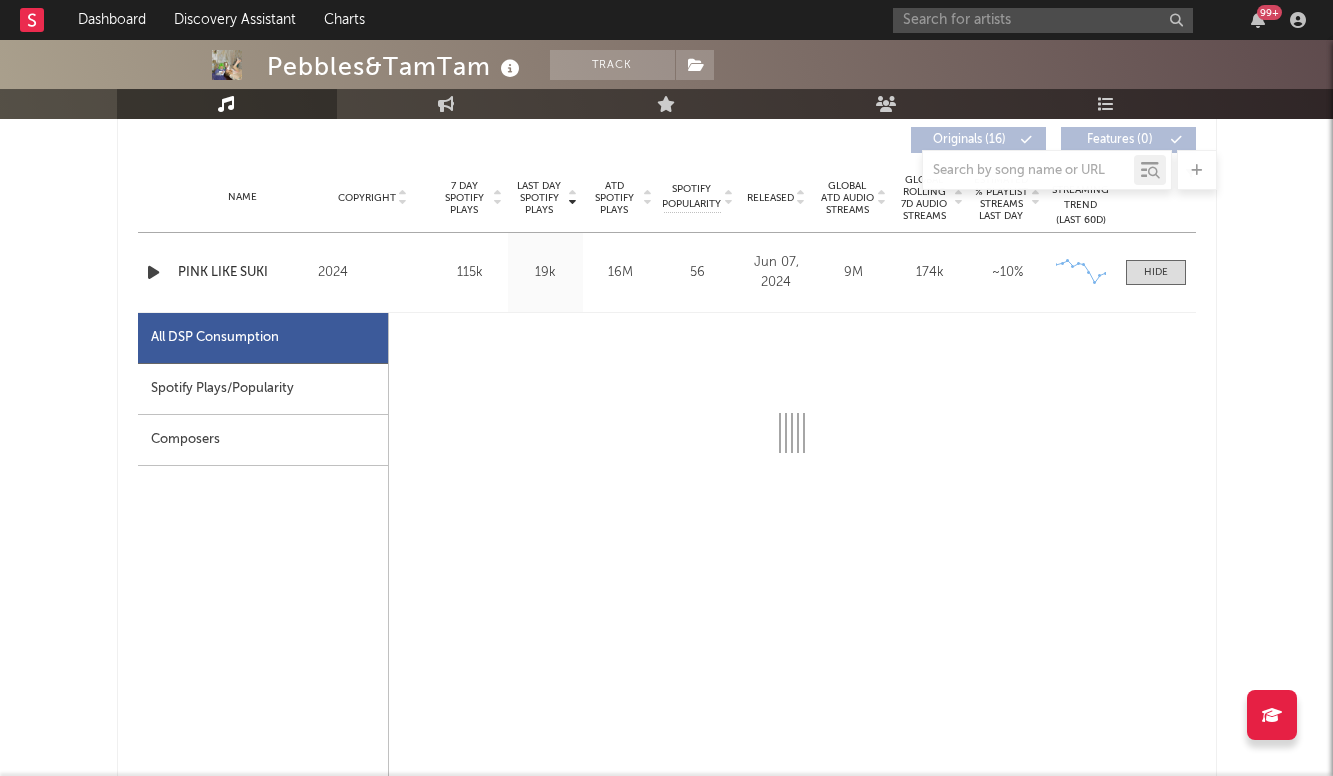 select on "6m" 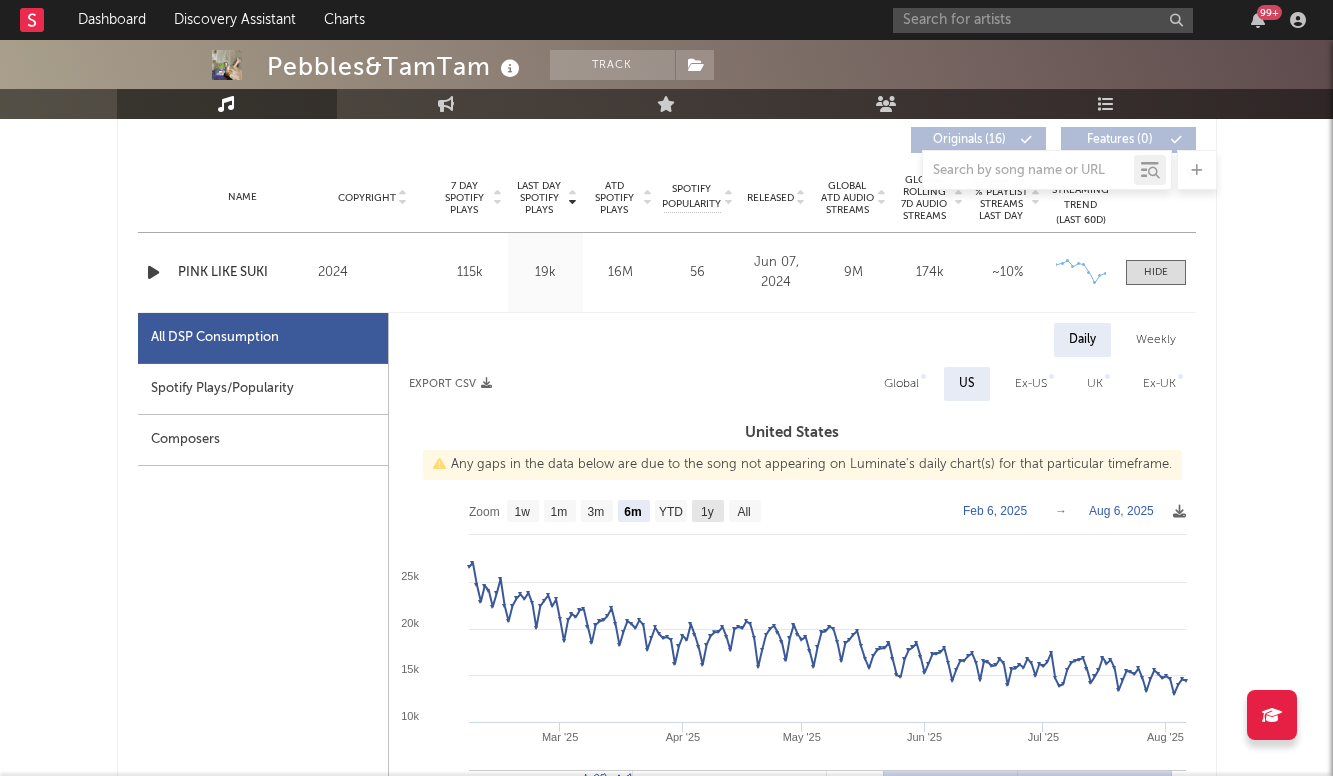 click on "1y" 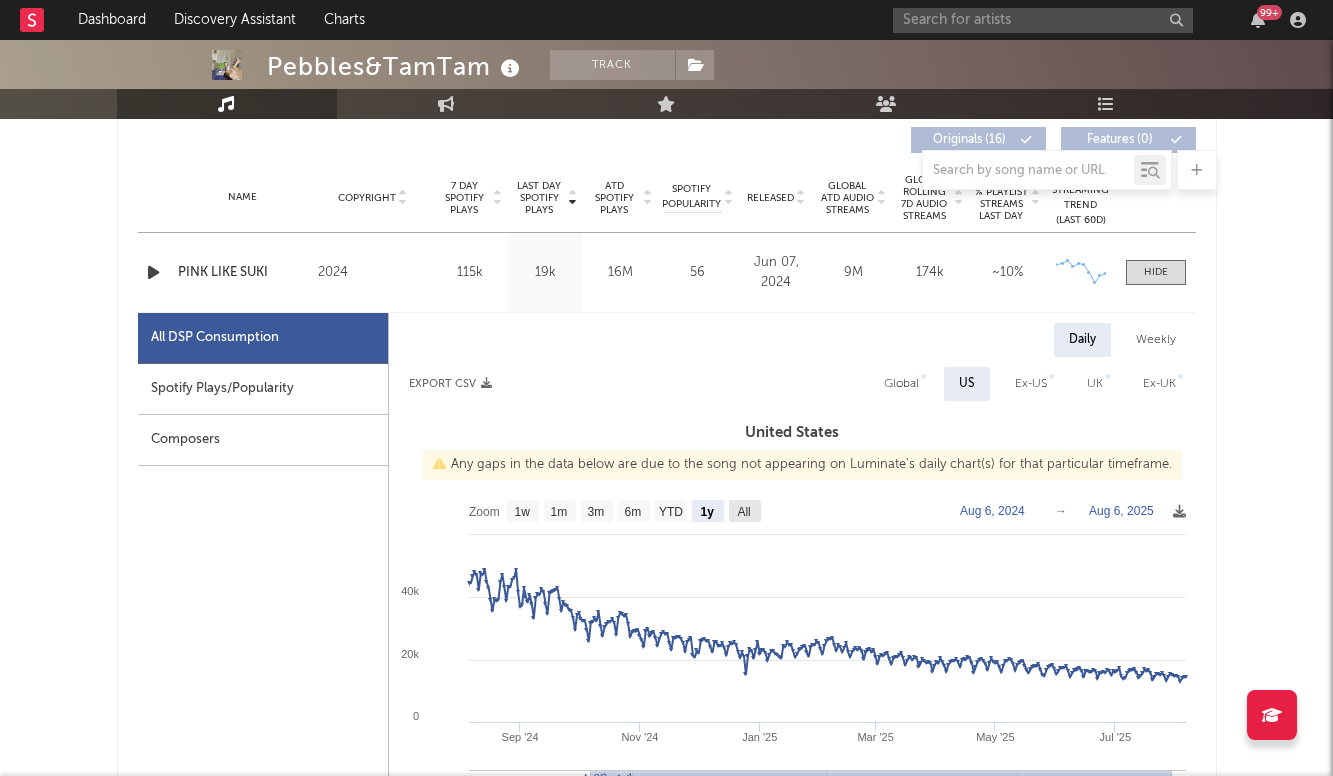 click 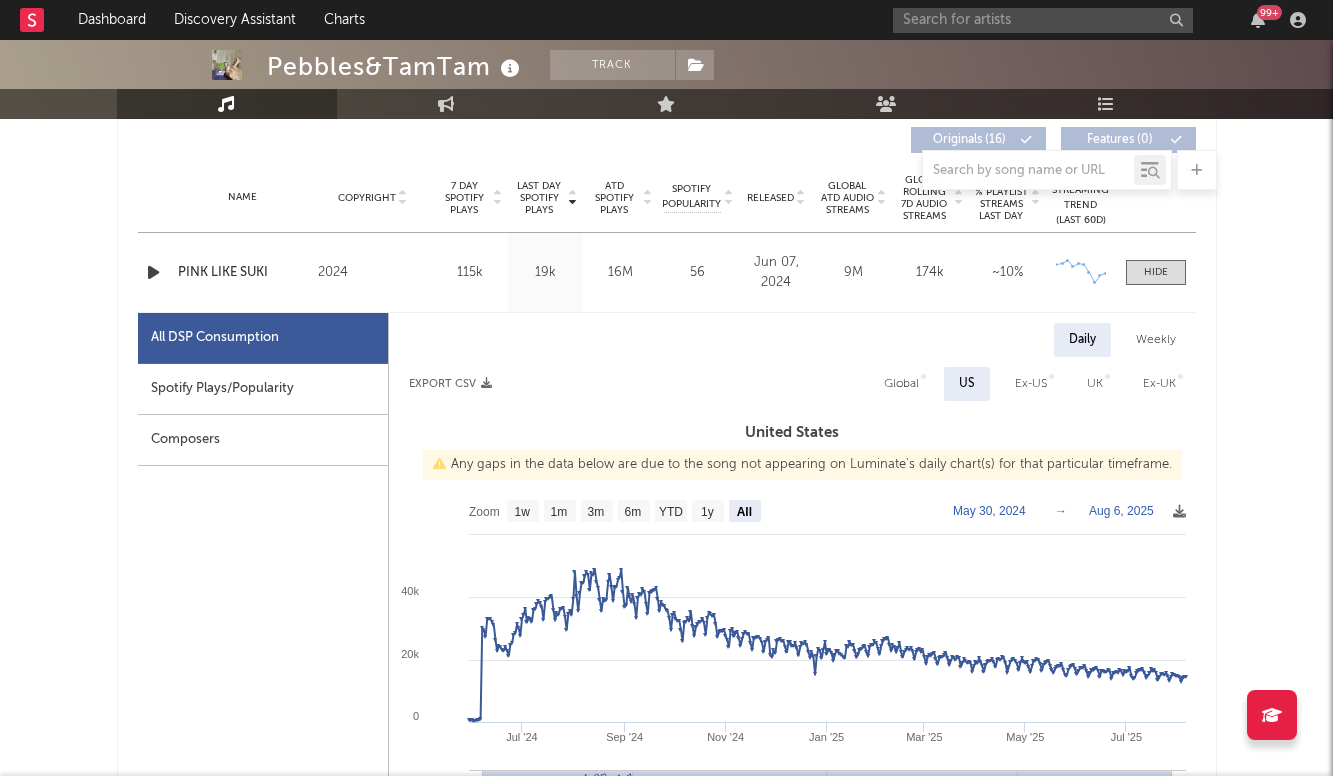 select on "All" 